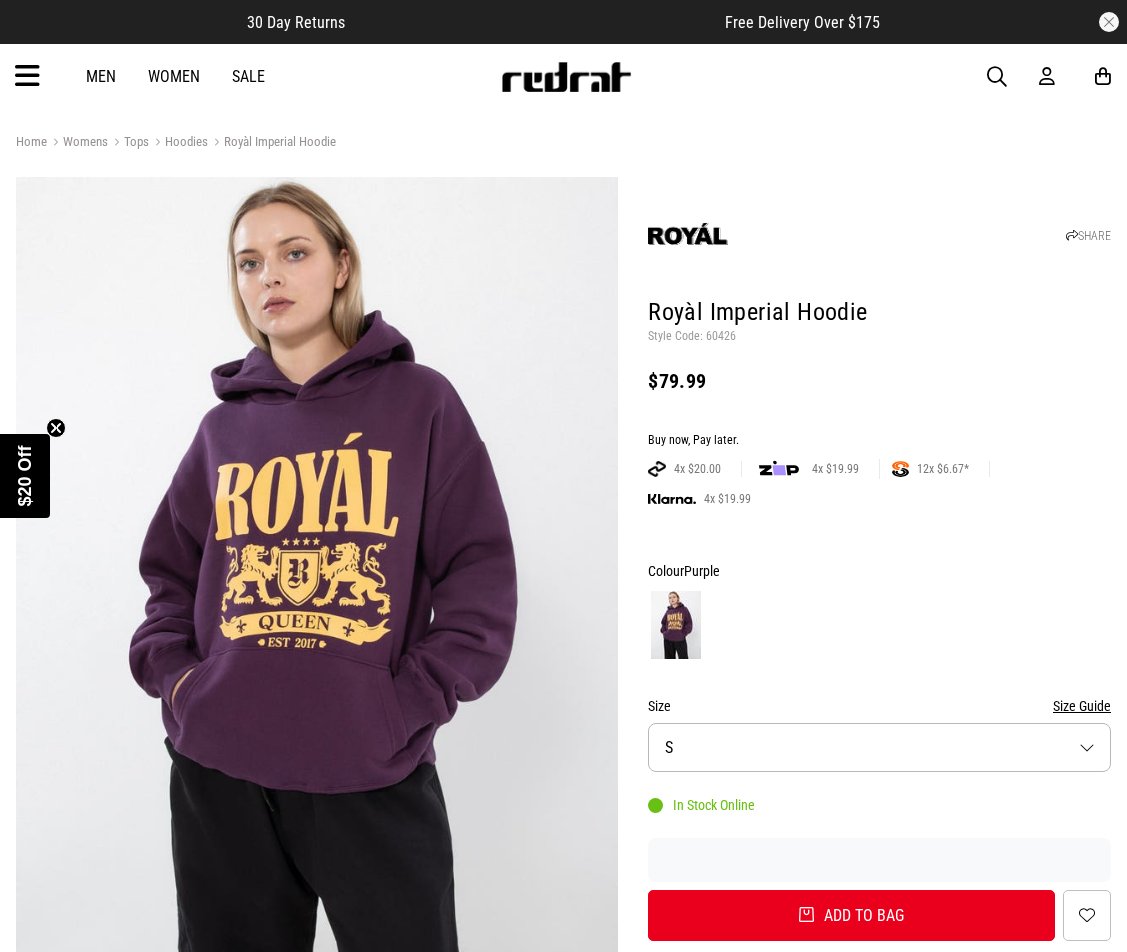 scroll, scrollTop: 0, scrollLeft: 0, axis: both 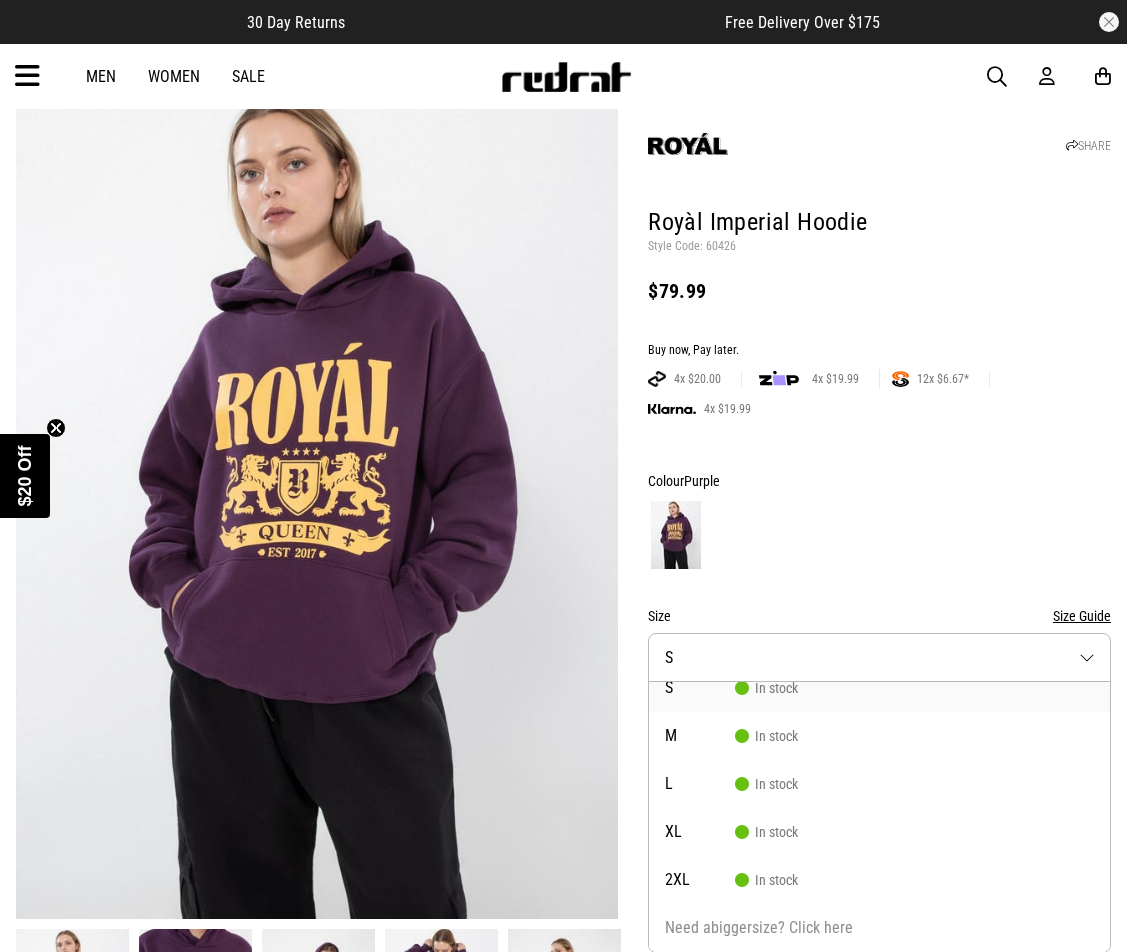 click at bounding box center [879, 535] 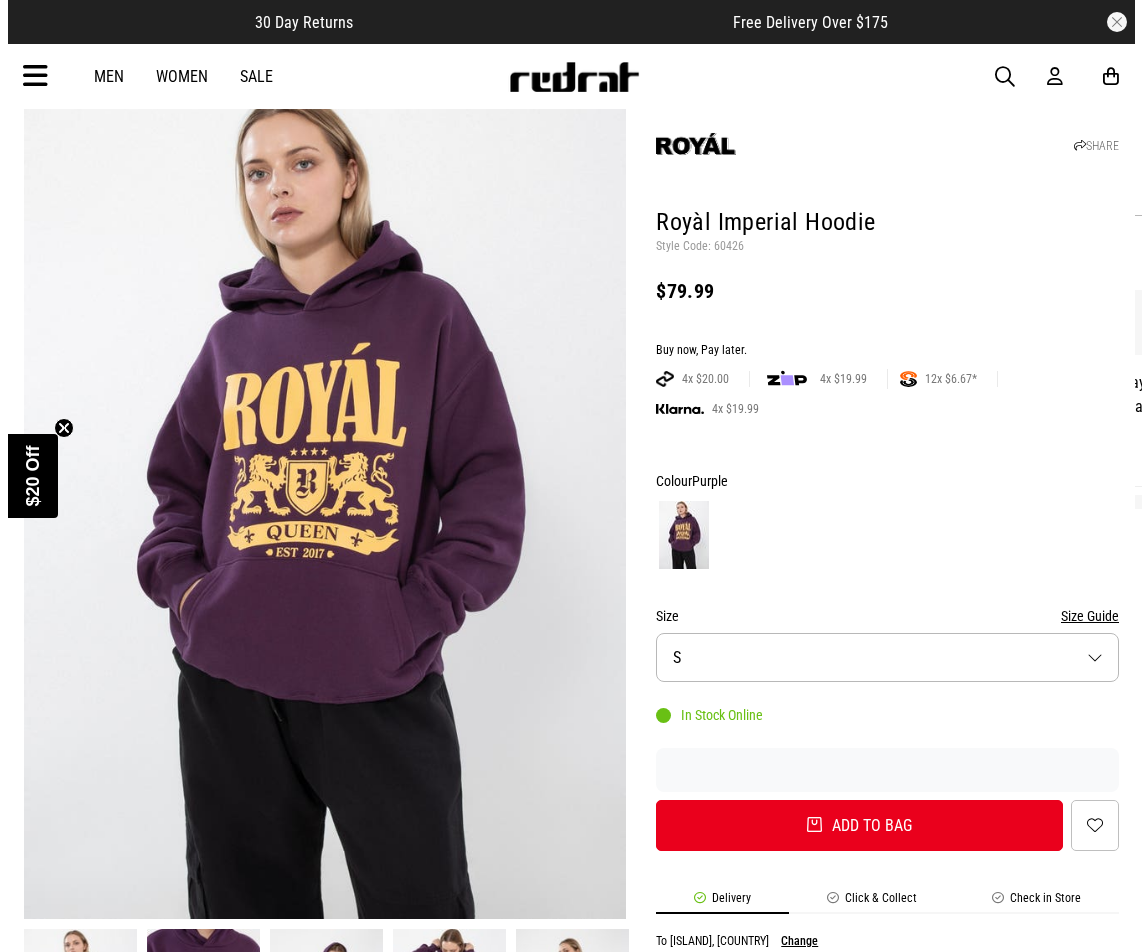 scroll, scrollTop: 490, scrollLeft: 0, axis: vertical 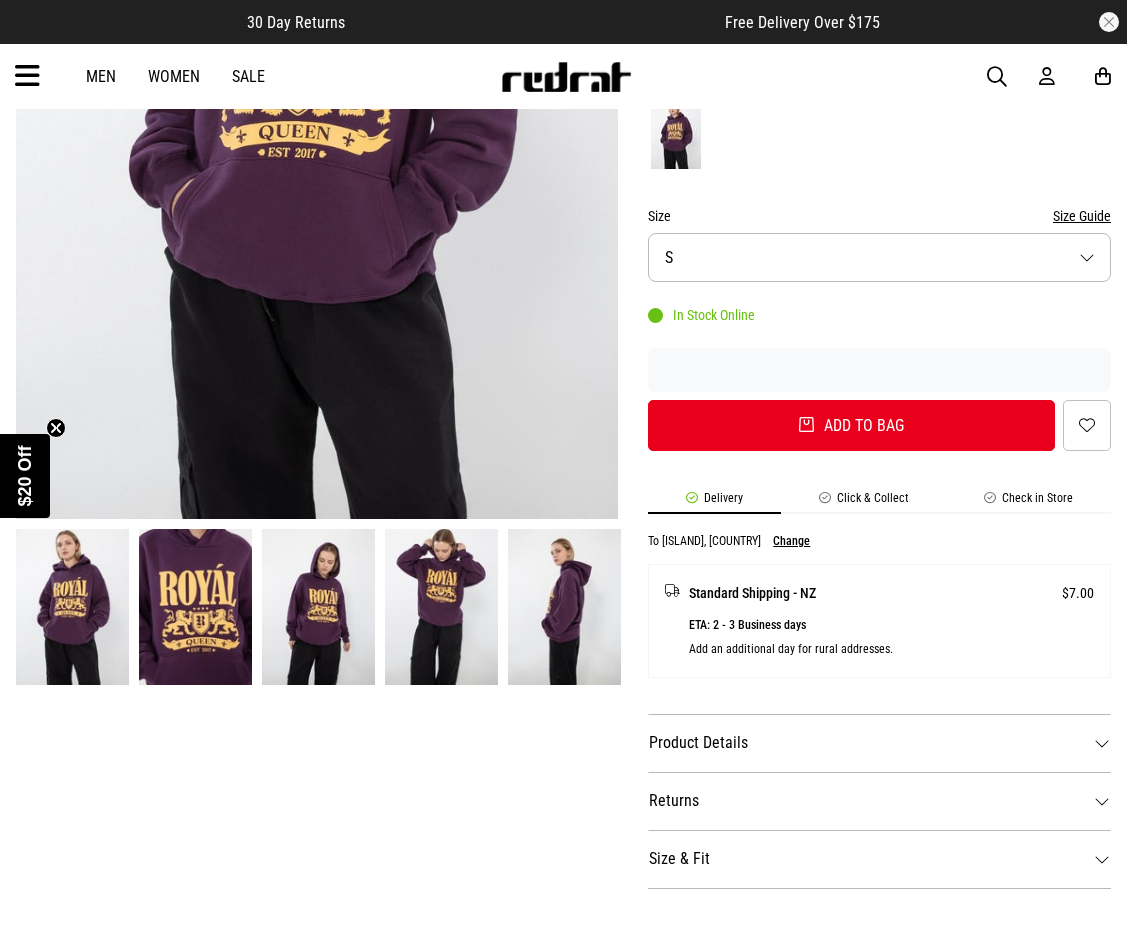 click on "Check in Store" at bounding box center [1028, 502] 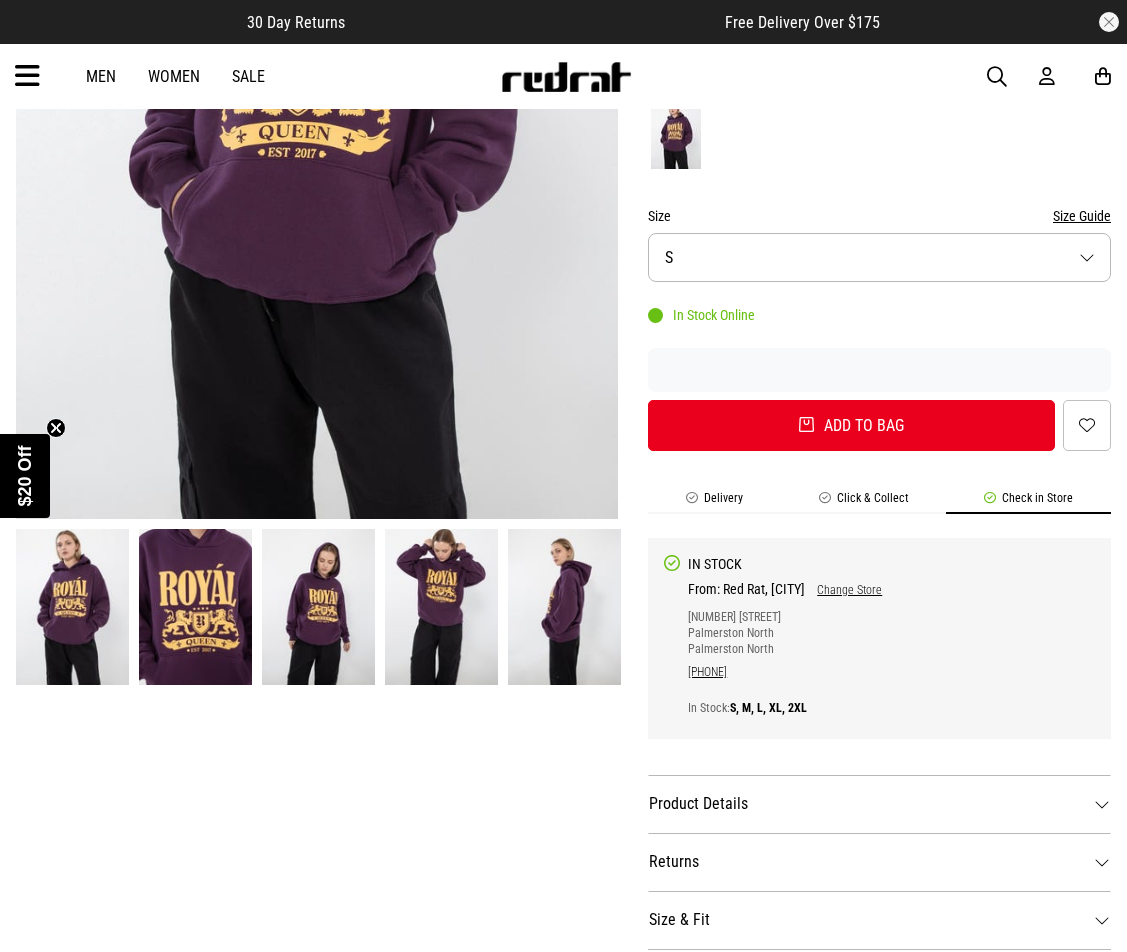 click on "Change Store" at bounding box center (843, 590) 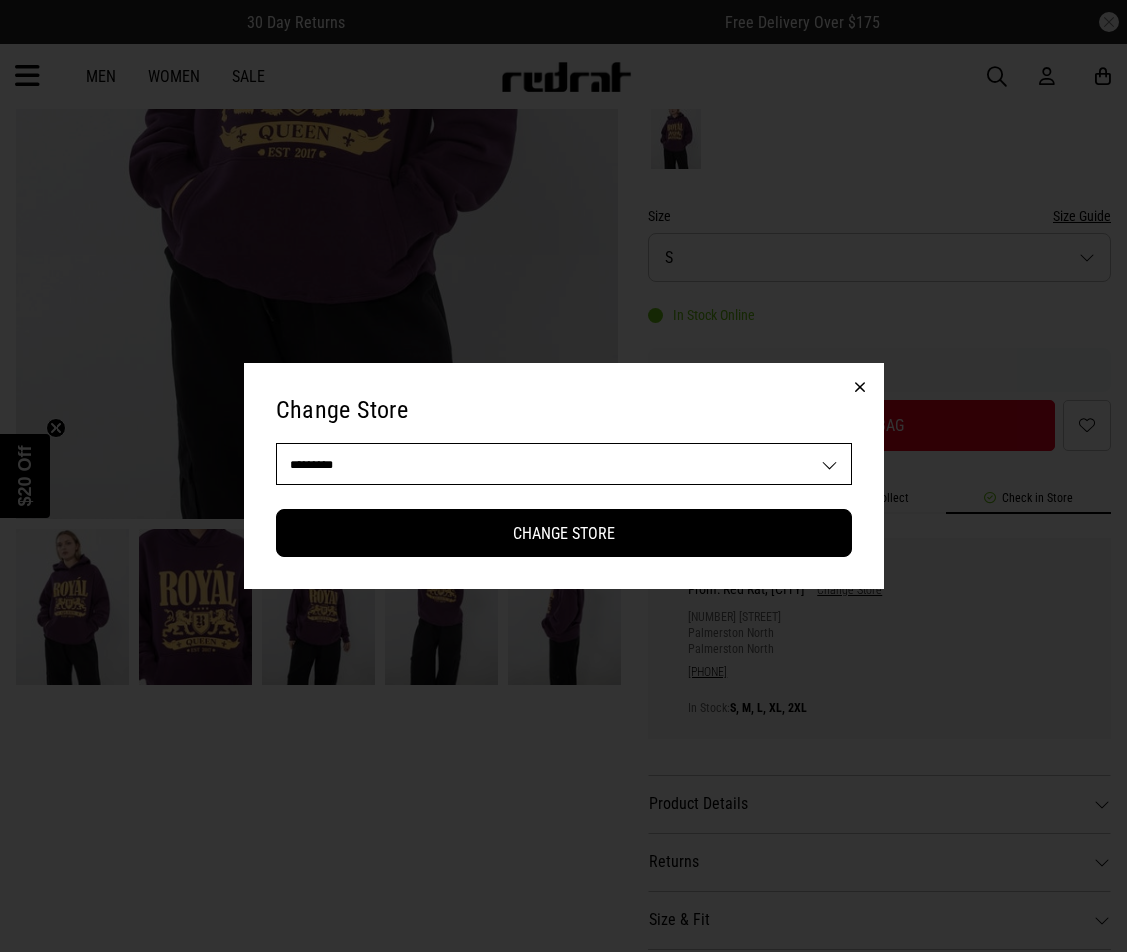 click on "**********" at bounding box center (564, 464) 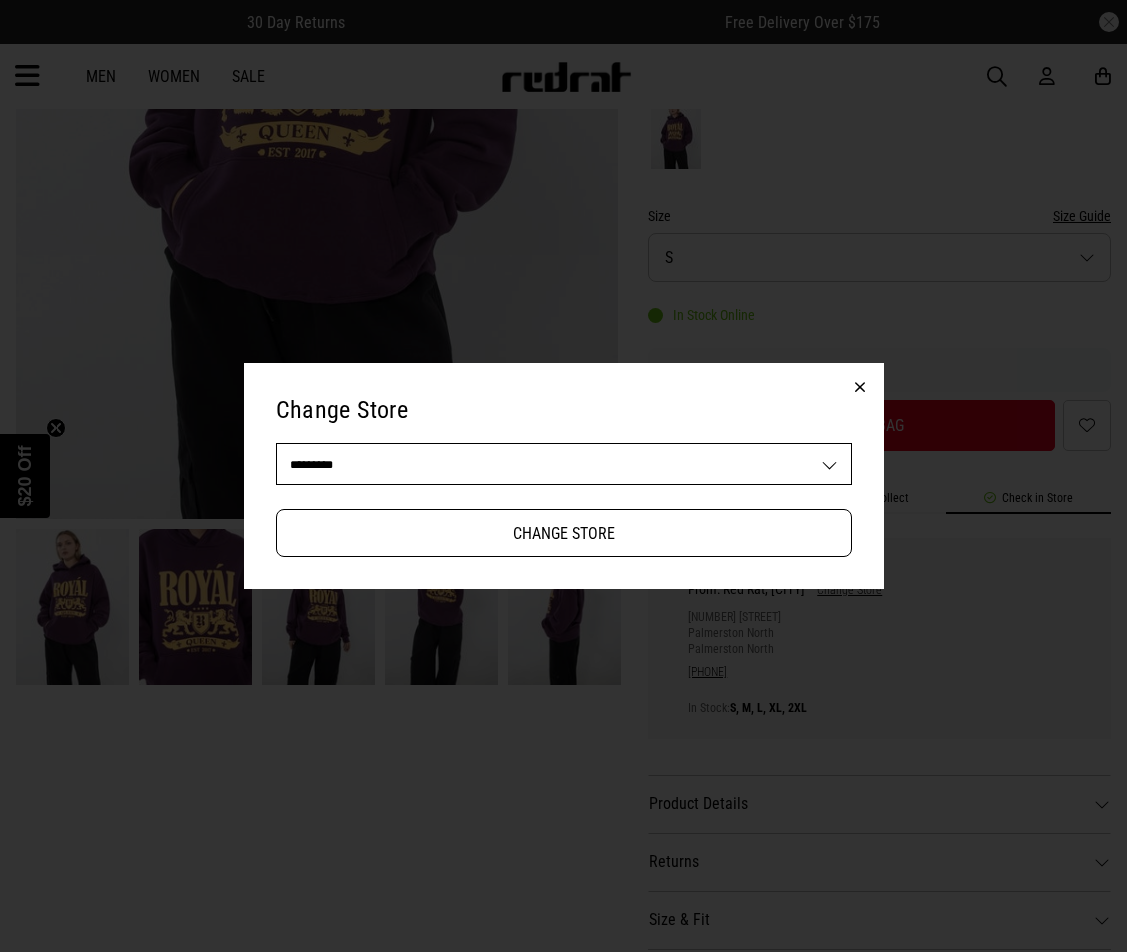 click on "Change Store" at bounding box center [564, 533] 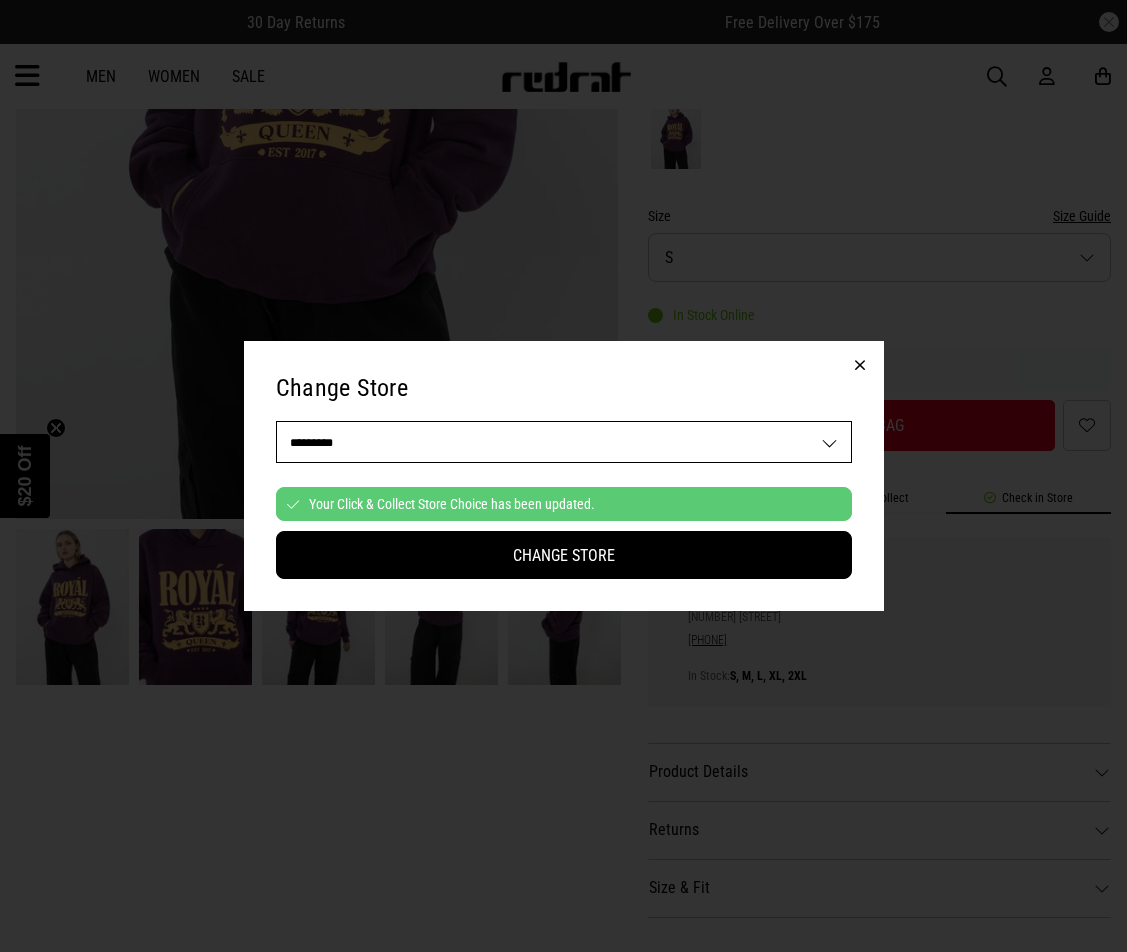 click at bounding box center [860, 365] 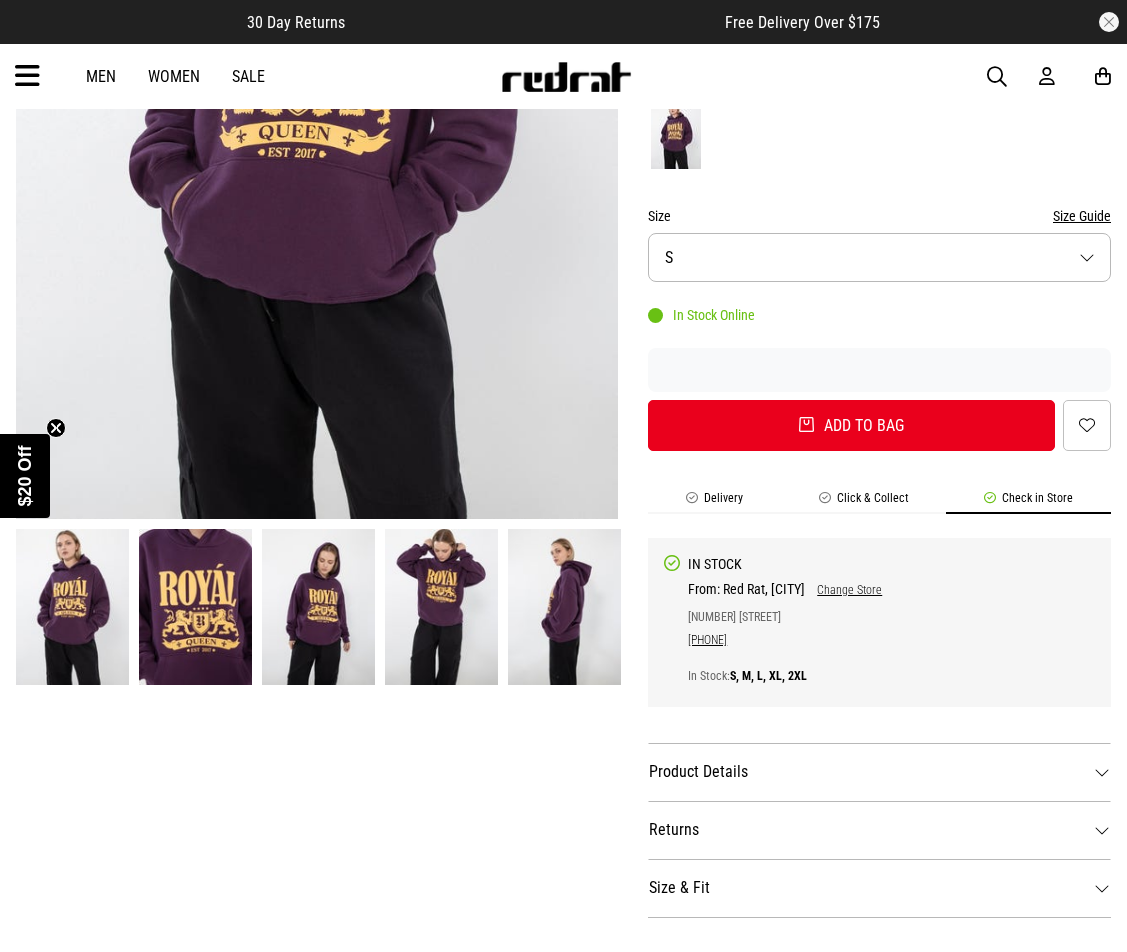 click on "Size S" at bounding box center (879, 257) 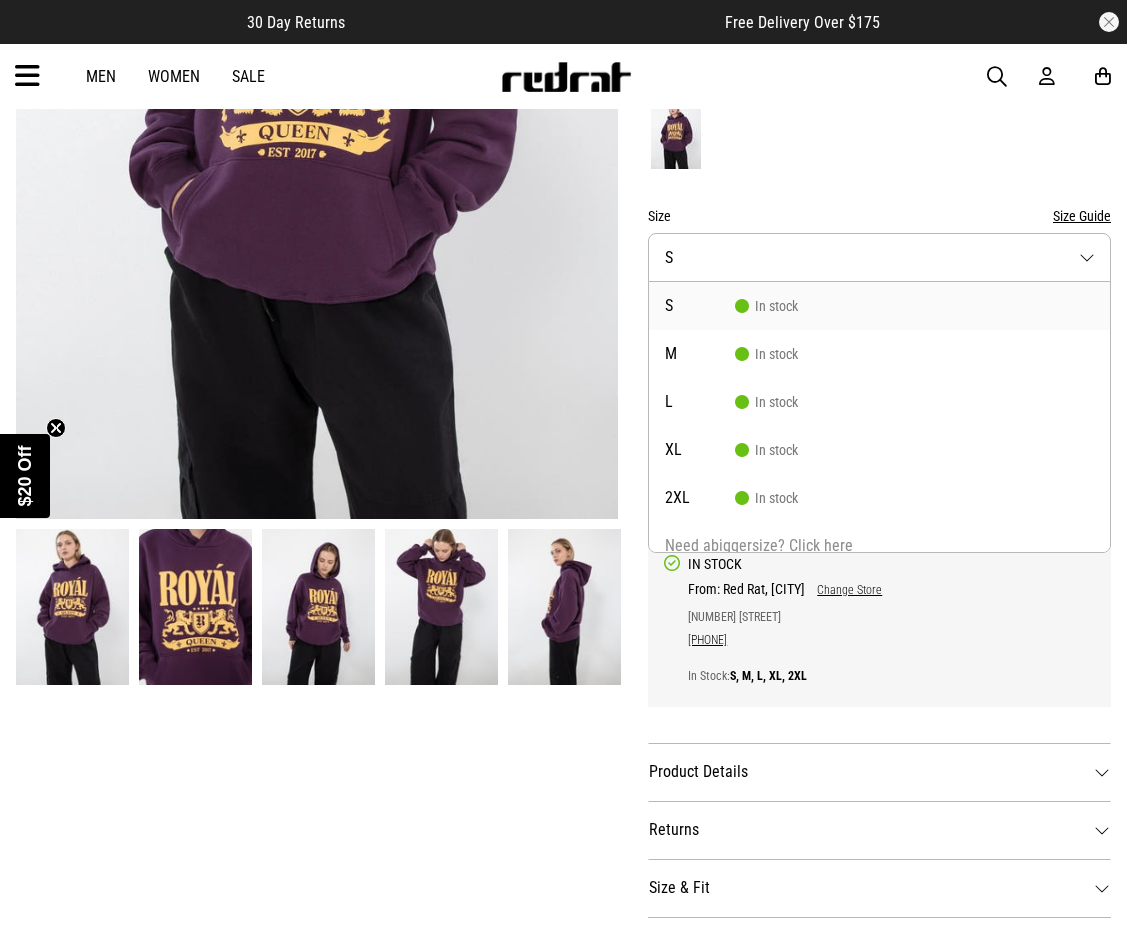 click on "Size S" at bounding box center [879, 257] 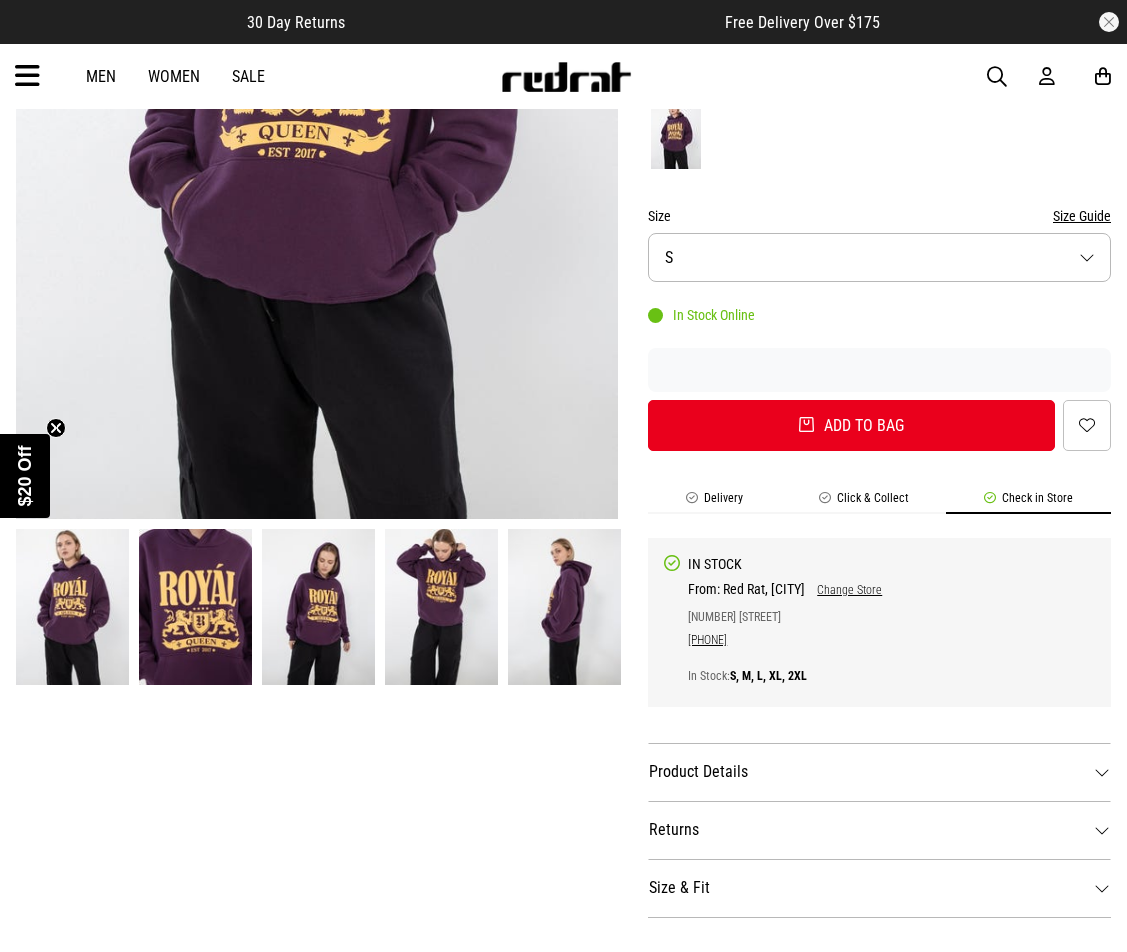 click at bounding box center [997, 77] 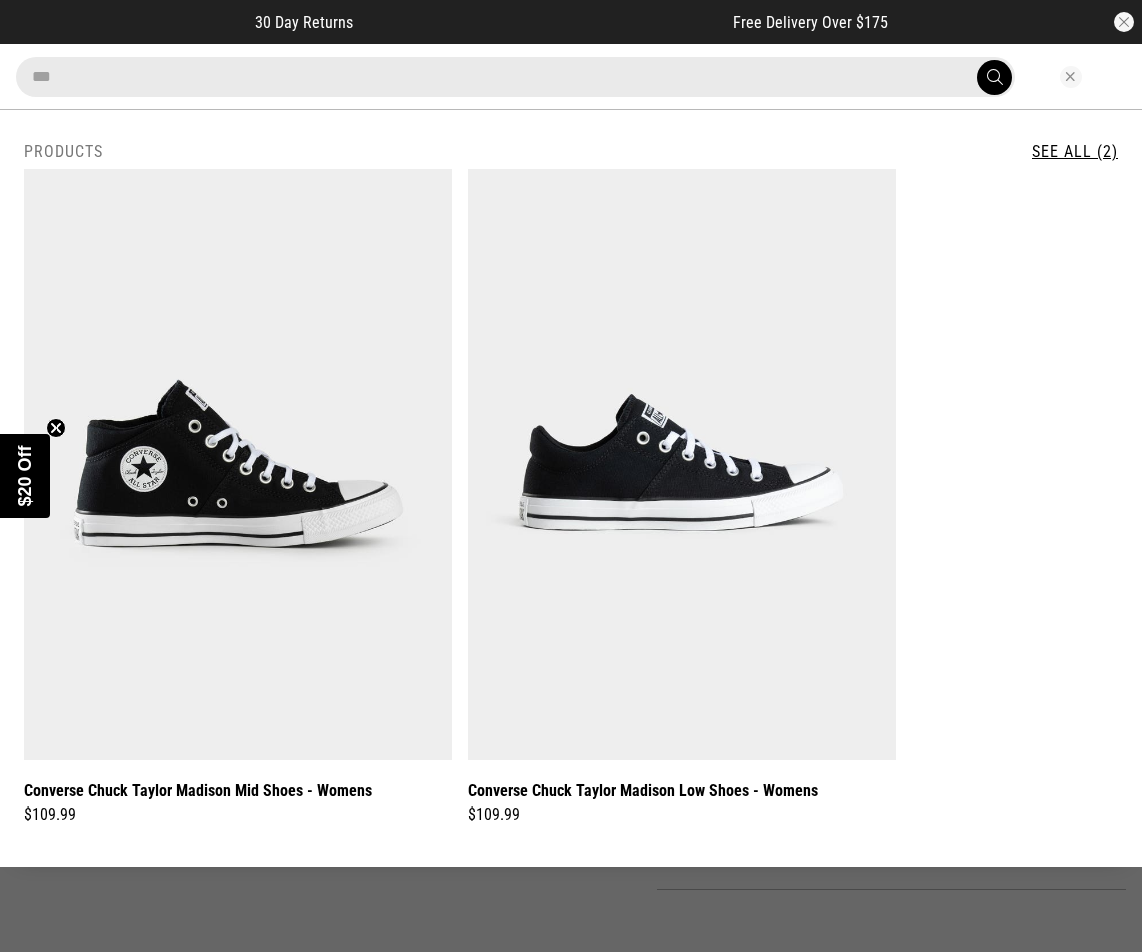 type on "***" 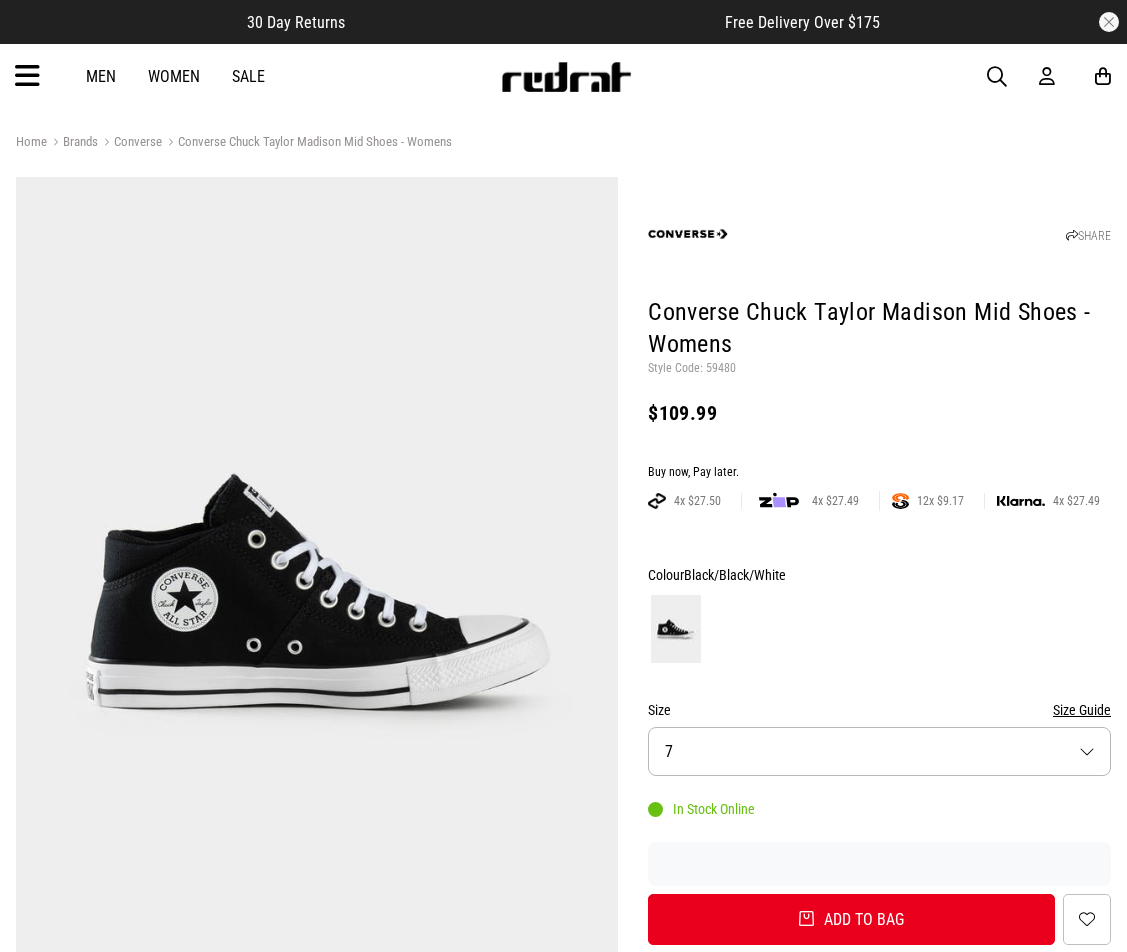 scroll, scrollTop: 0, scrollLeft: 0, axis: both 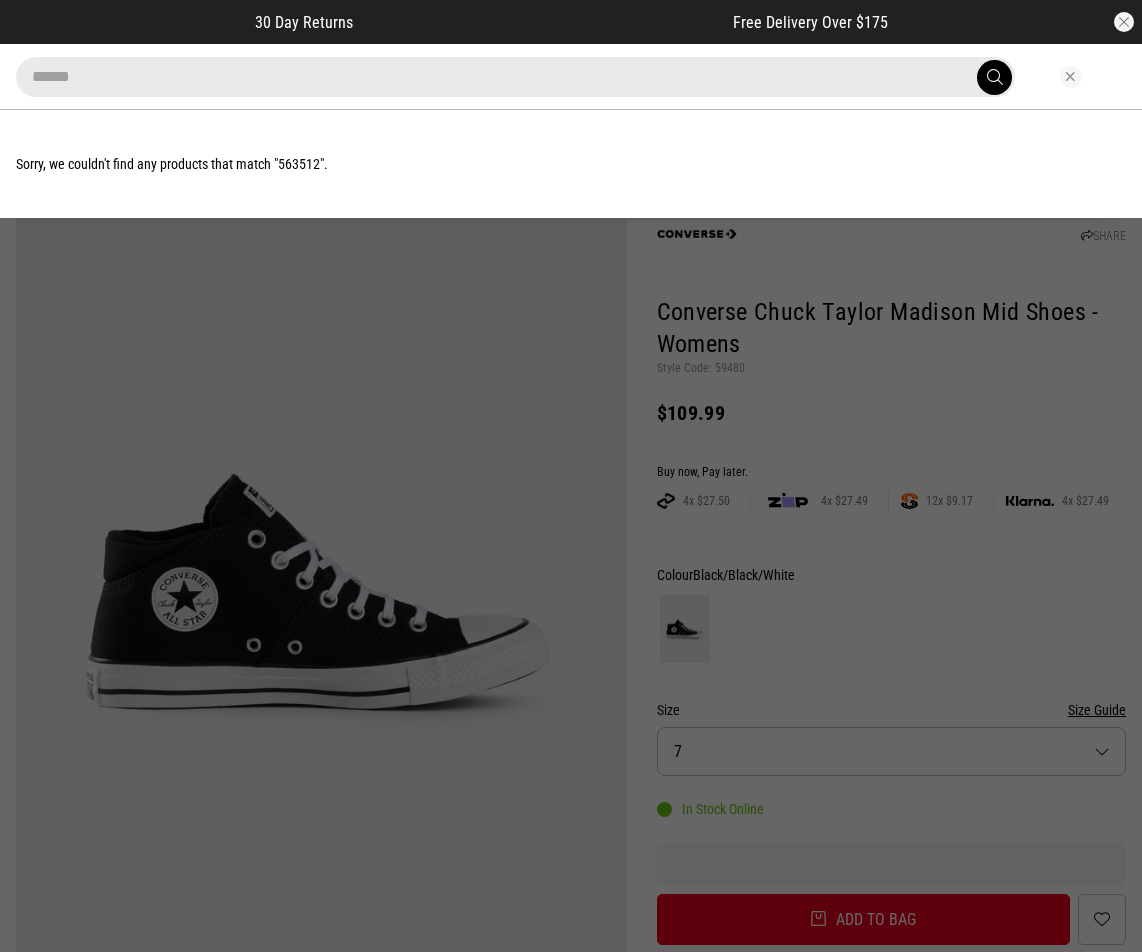 drag, startPoint x: 586, startPoint y: 80, endPoint x: 170, endPoint y: 80, distance: 416 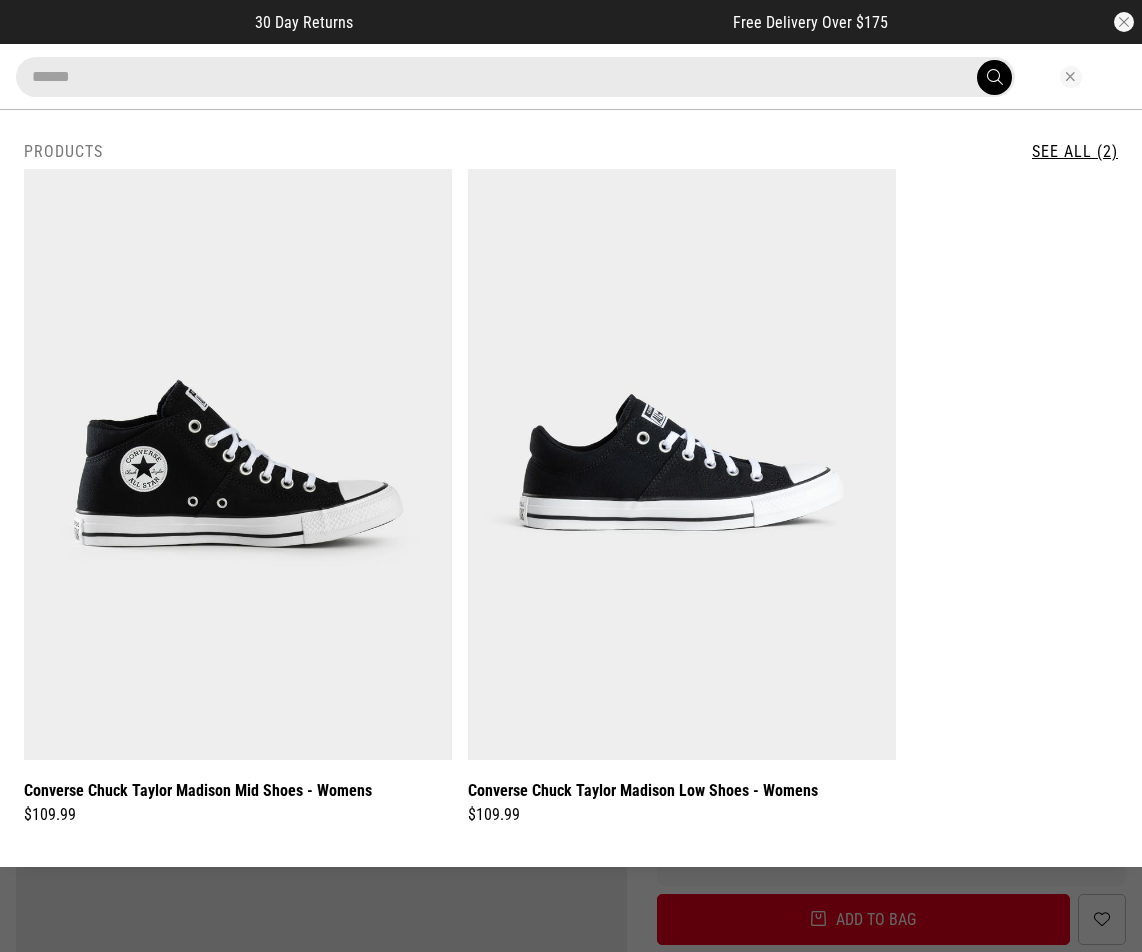 type on "******" 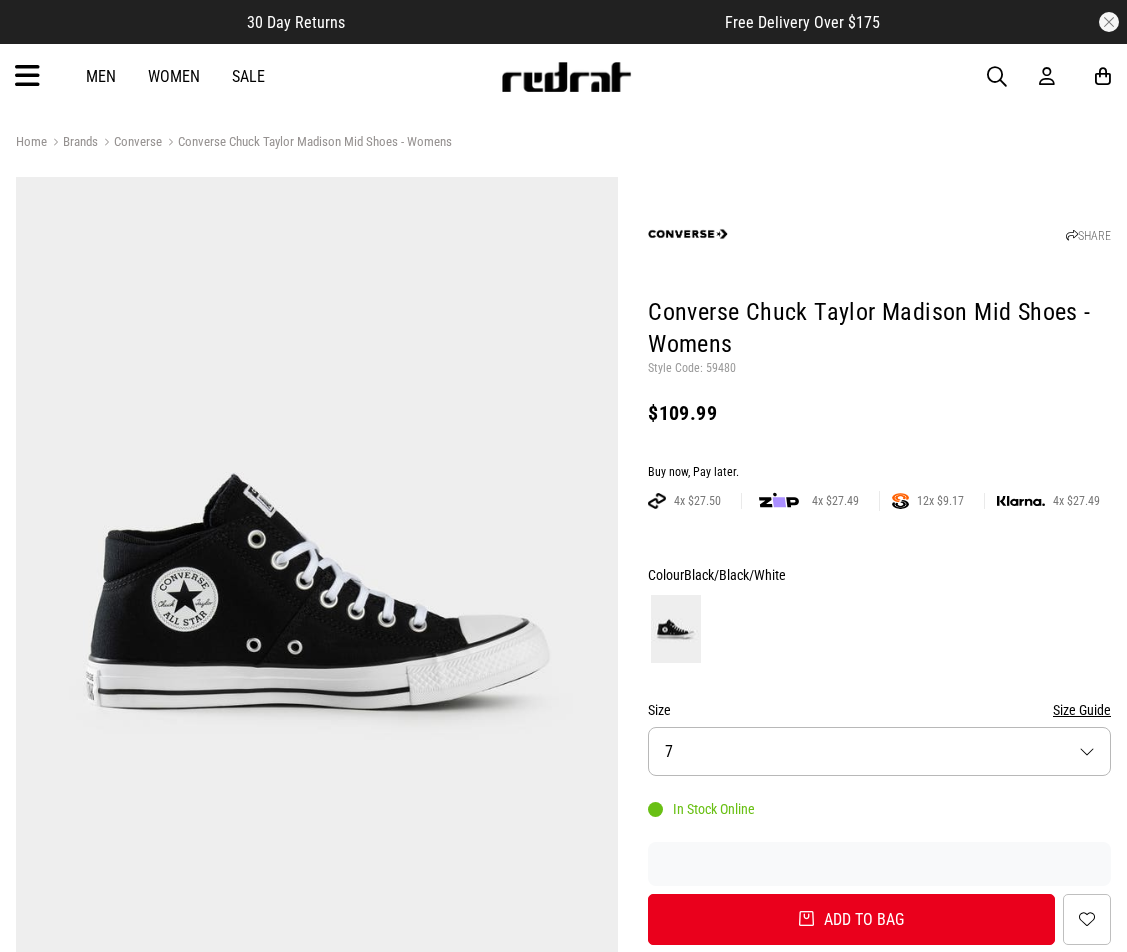 scroll, scrollTop: 0, scrollLeft: 0, axis: both 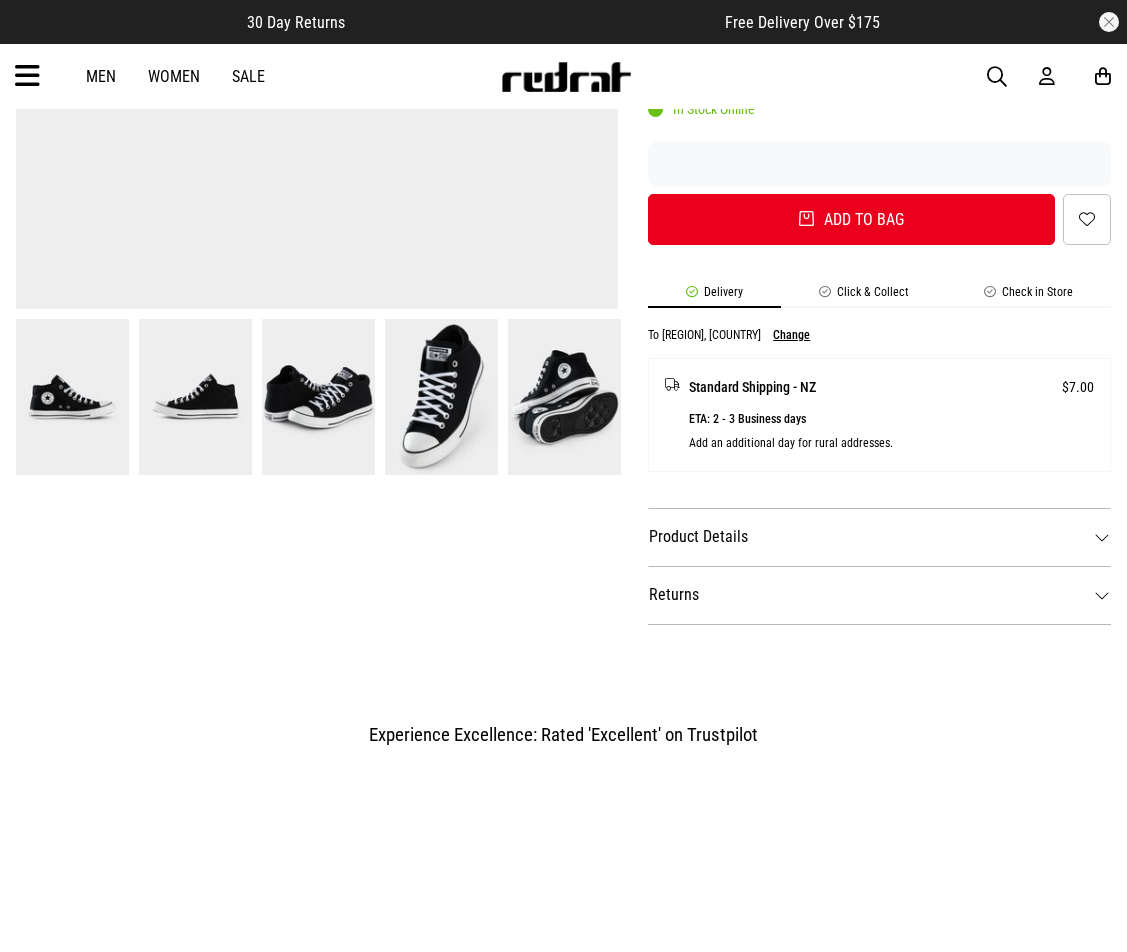 click on "Product Details" at bounding box center (879, 537) 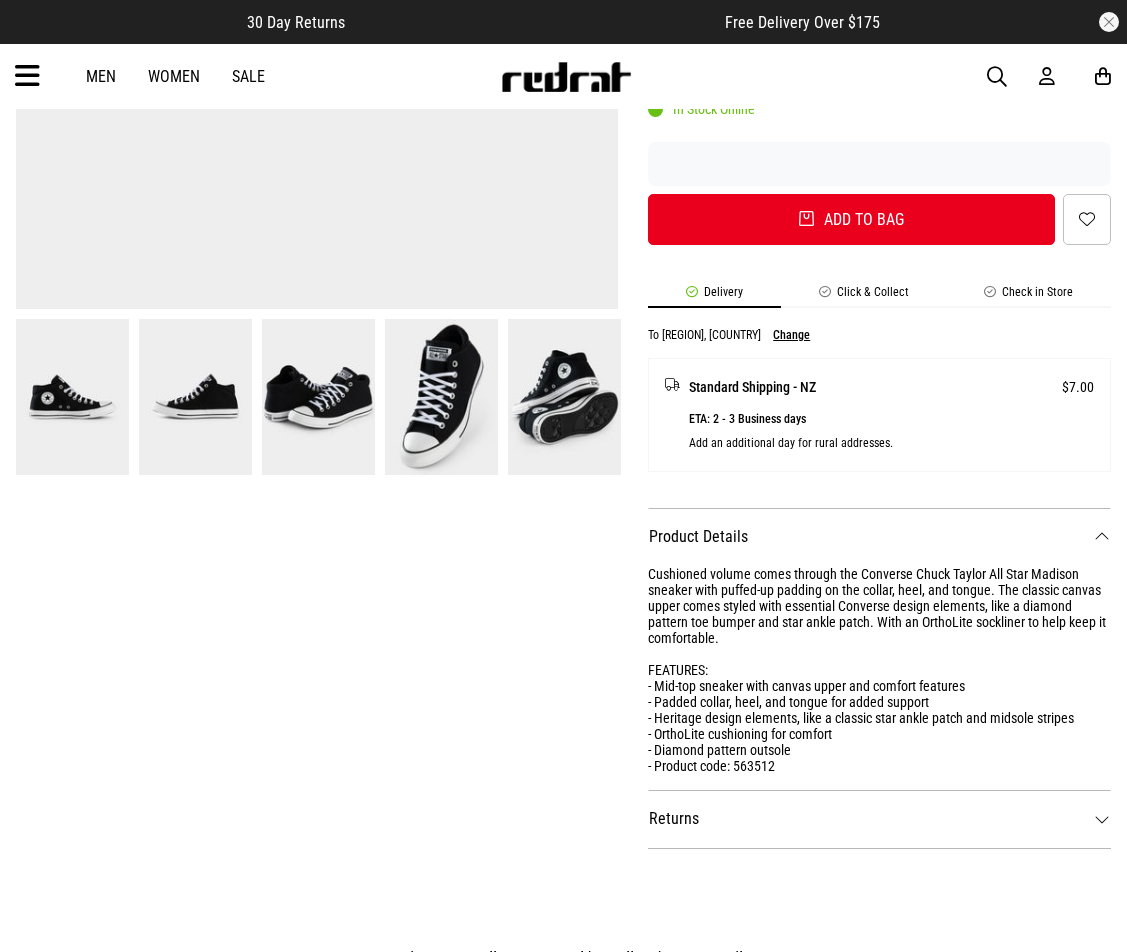 scroll, scrollTop: 0, scrollLeft: 0, axis: both 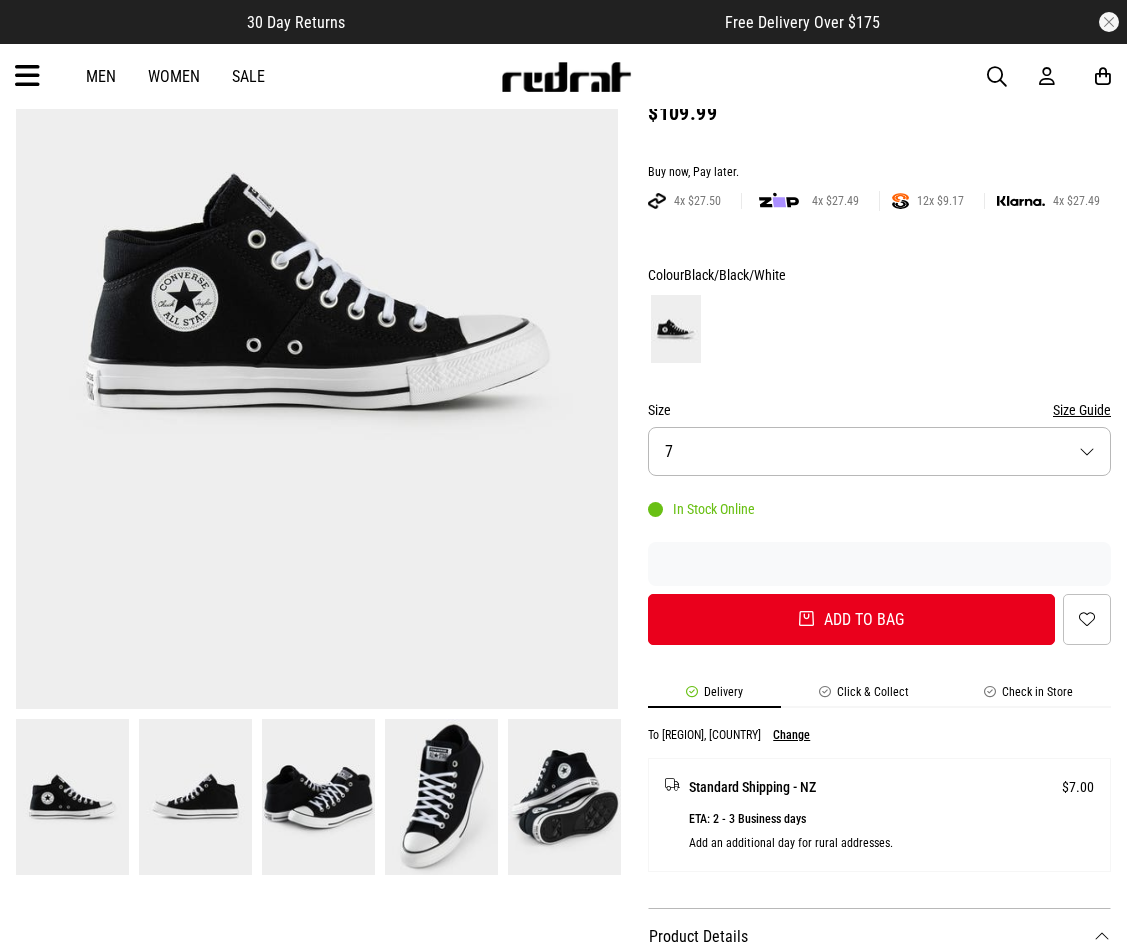 click on "Check in Store" at bounding box center (1028, 696) 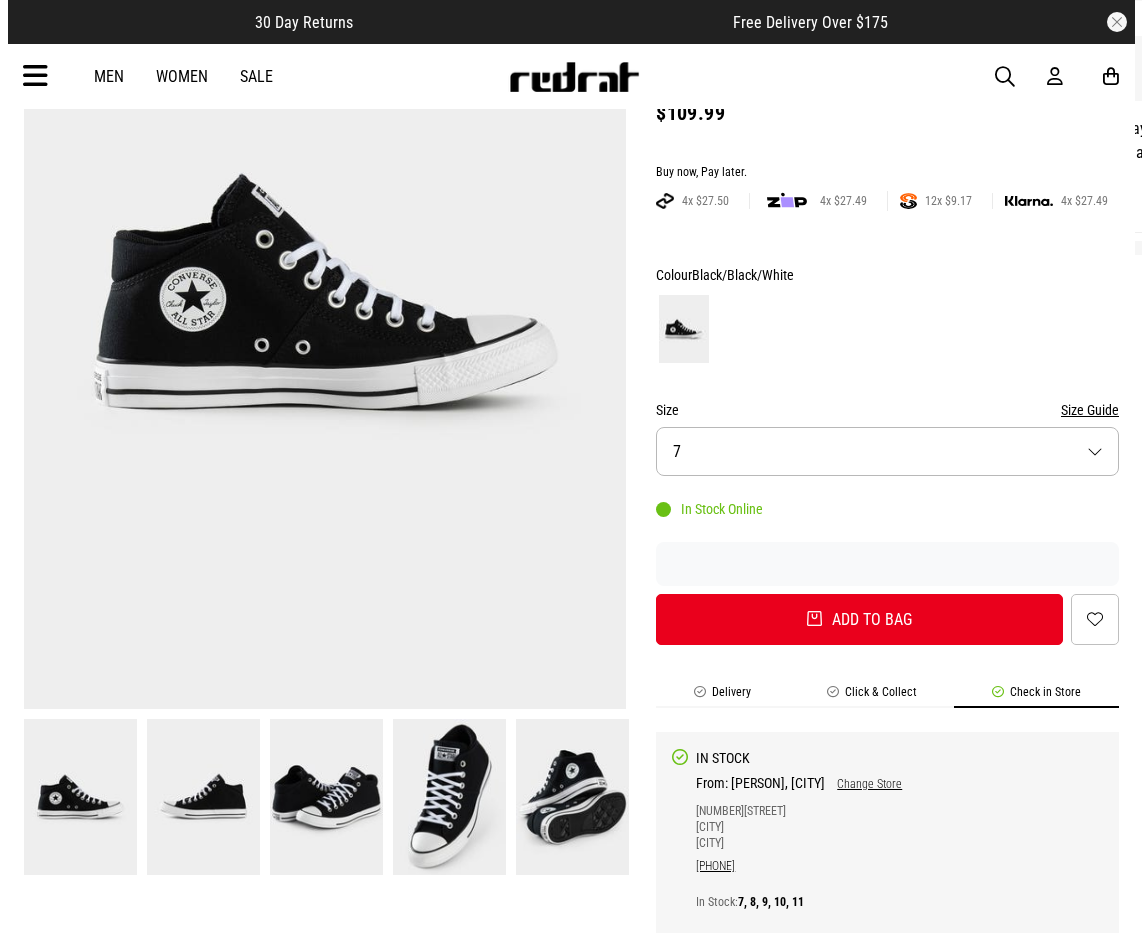 scroll, scrollTop: 0, scrollLeft: 0, axis: both 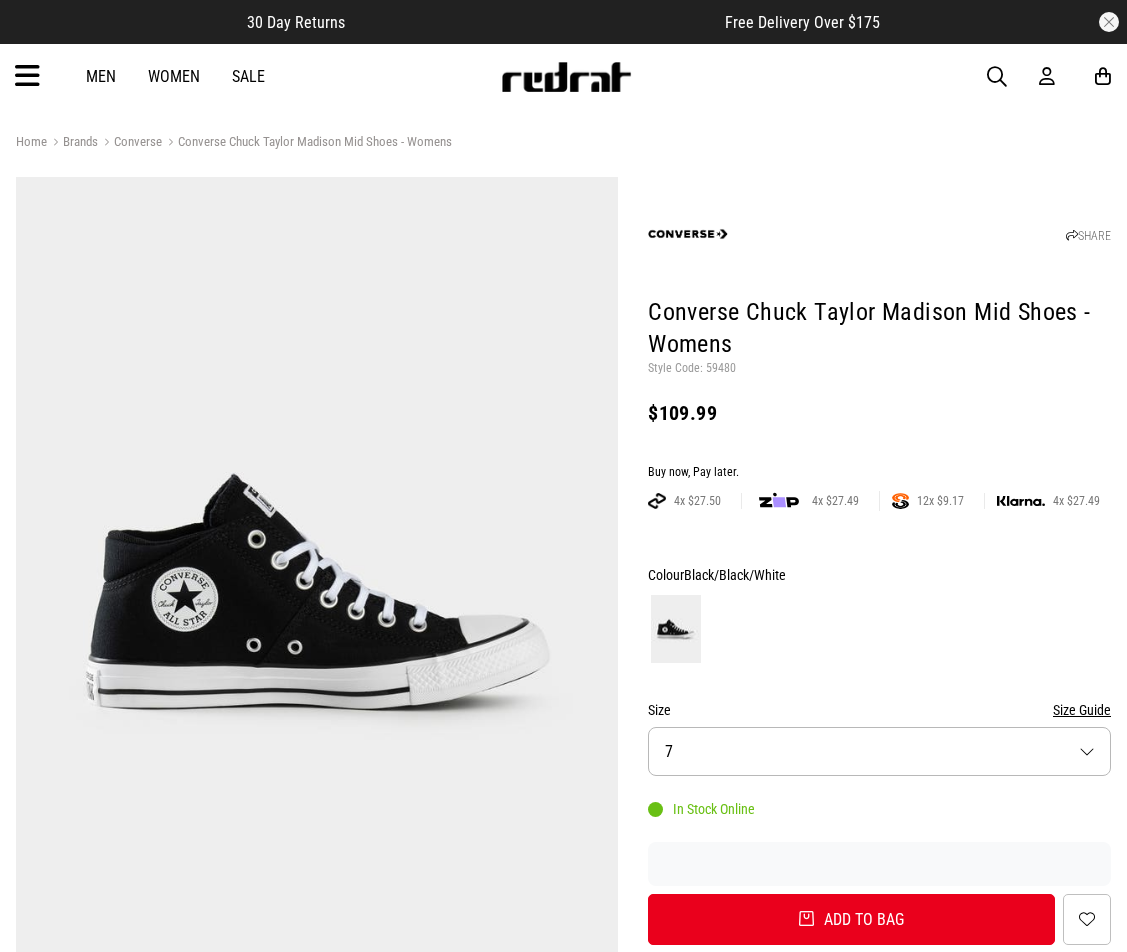 click at bounding box center [27, 76] 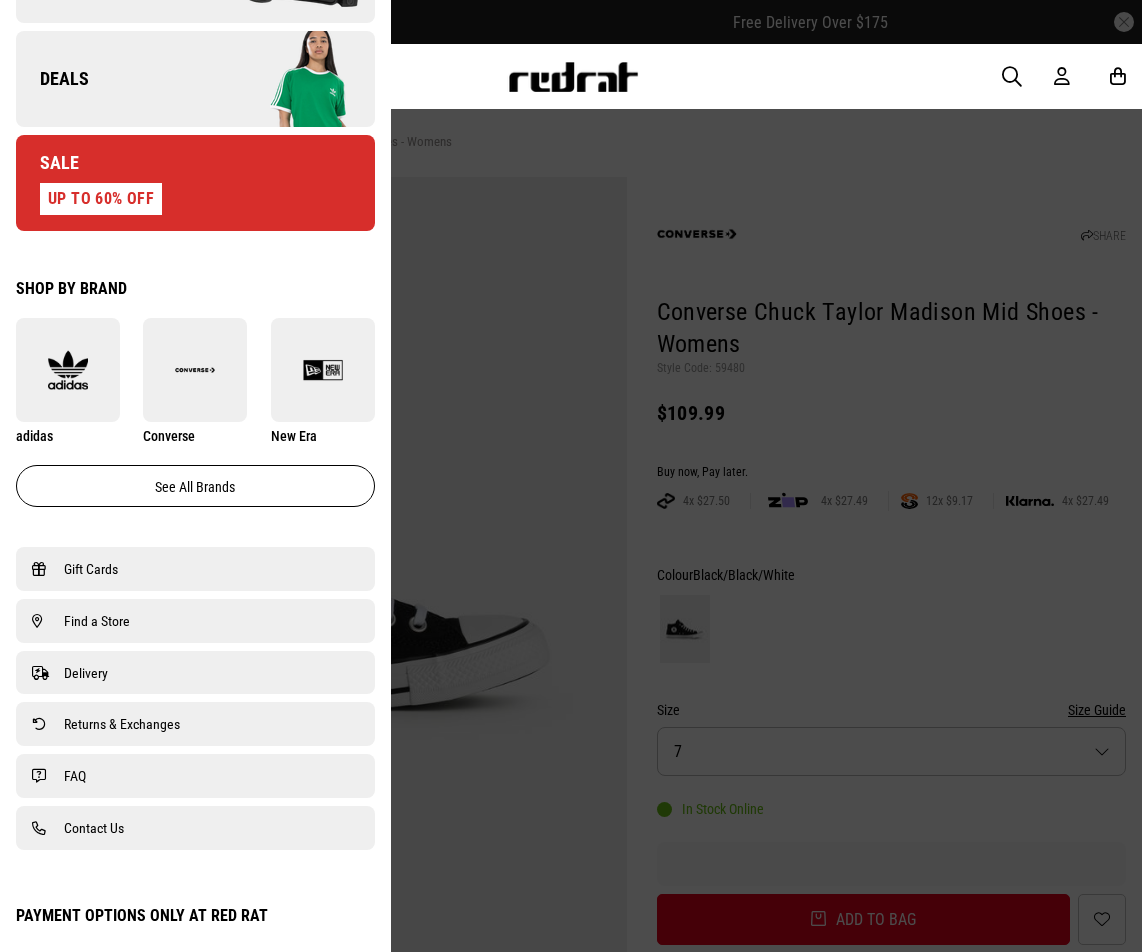 scroll, scrollTop: 1211, scrollLeft: 0, axis: vertical 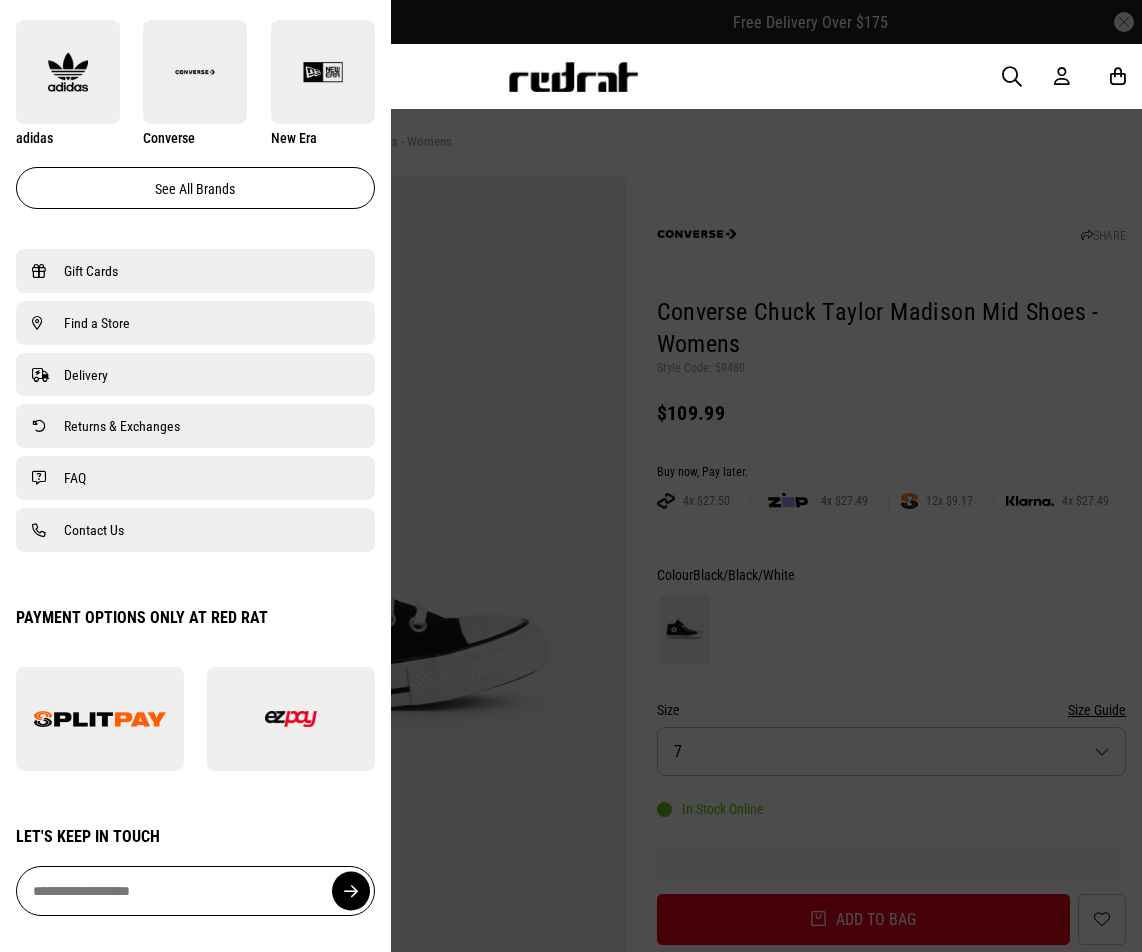 click on "Find a Store" at bounding box center (97, 323) 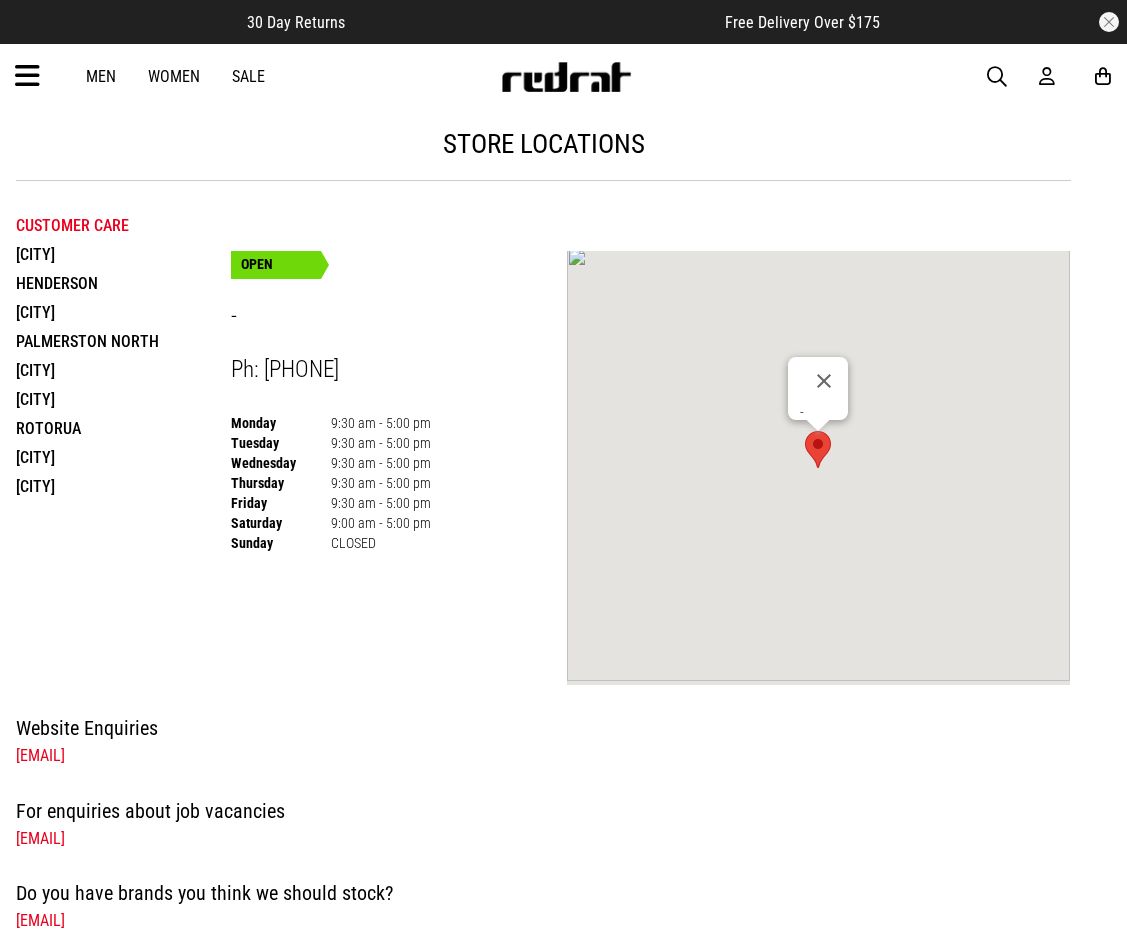 scroll, scrollTop: 0, scrollLeft: 0, axis: both 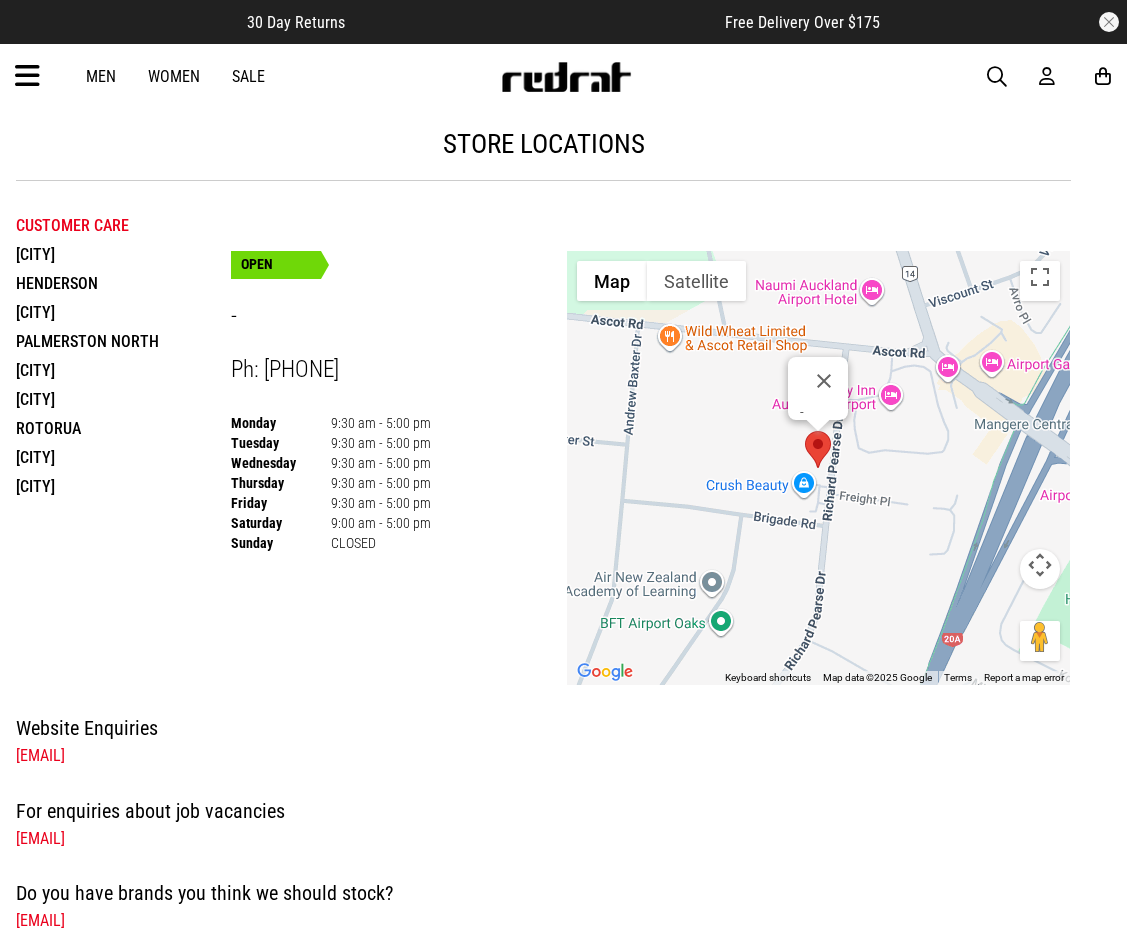 click on "[CITY]" at bounding box center [123, 312] 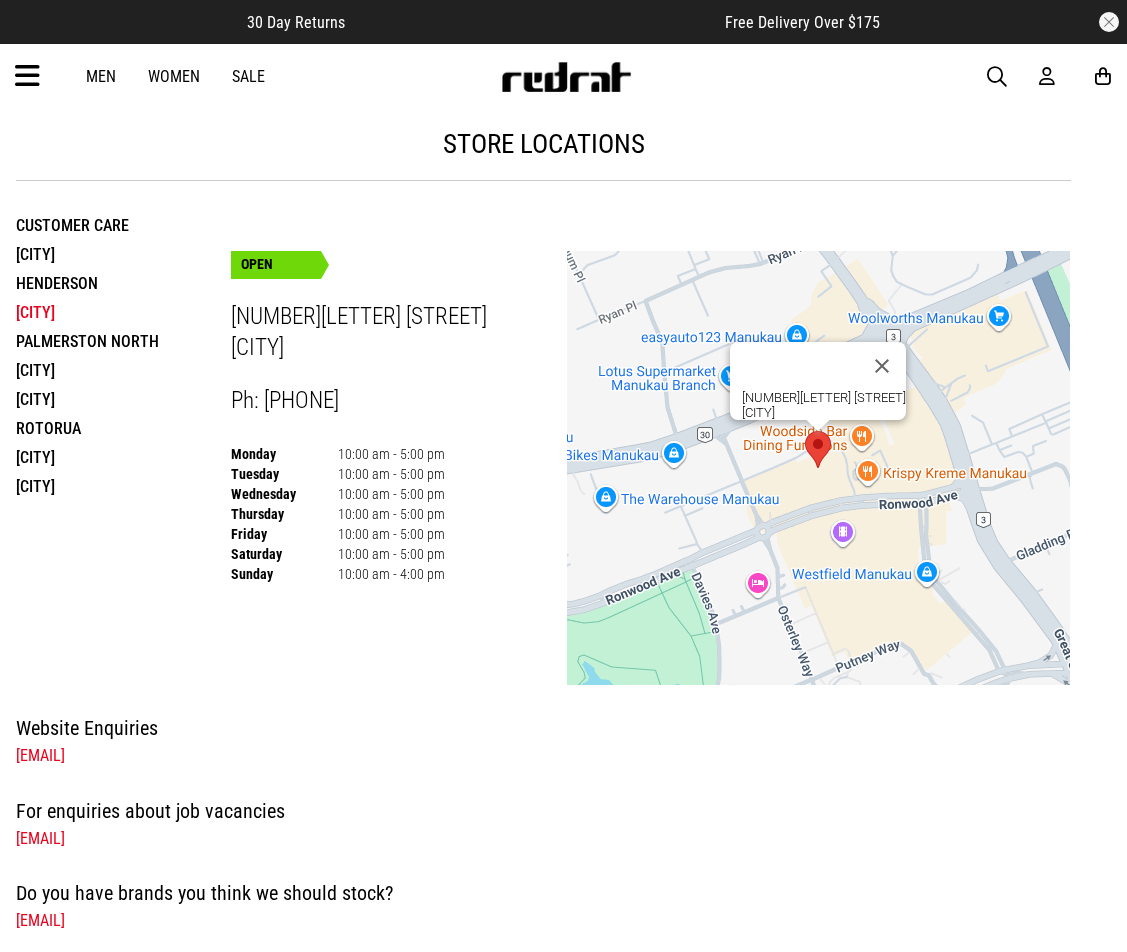 scroll, scrollTop: 0, scrollLeft: 0, axis: both 